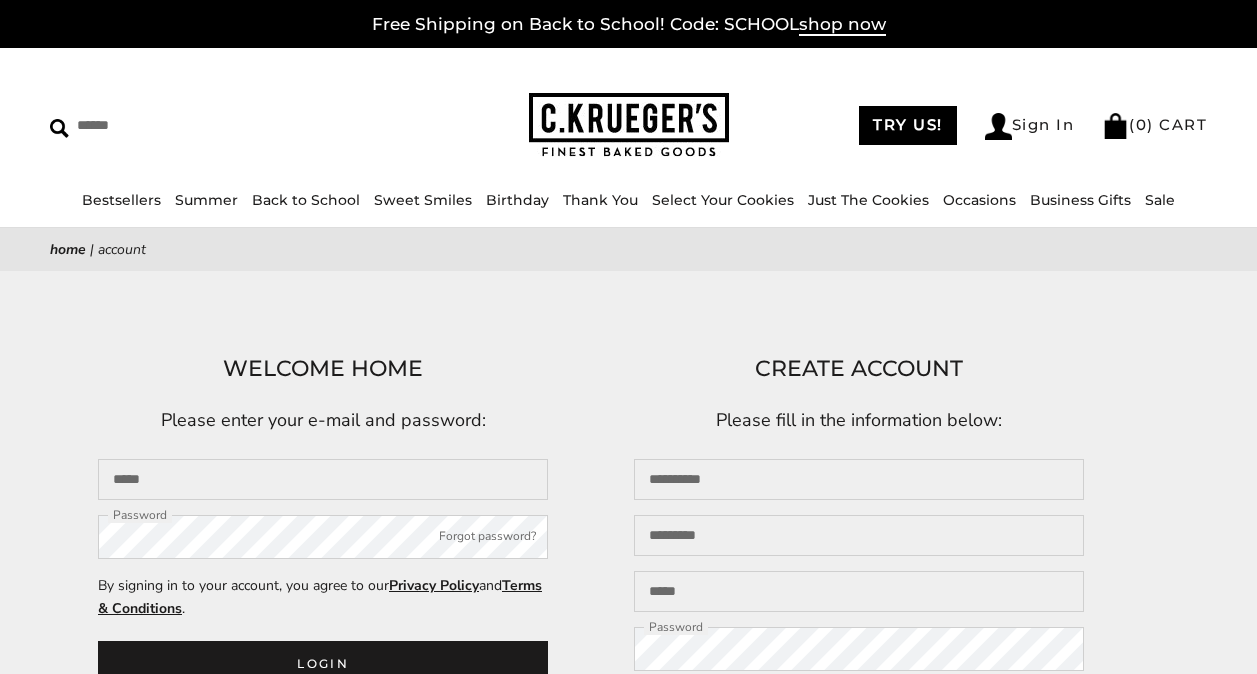 scroll, scrollTop: 0, scrollLeft: 0, axis: both 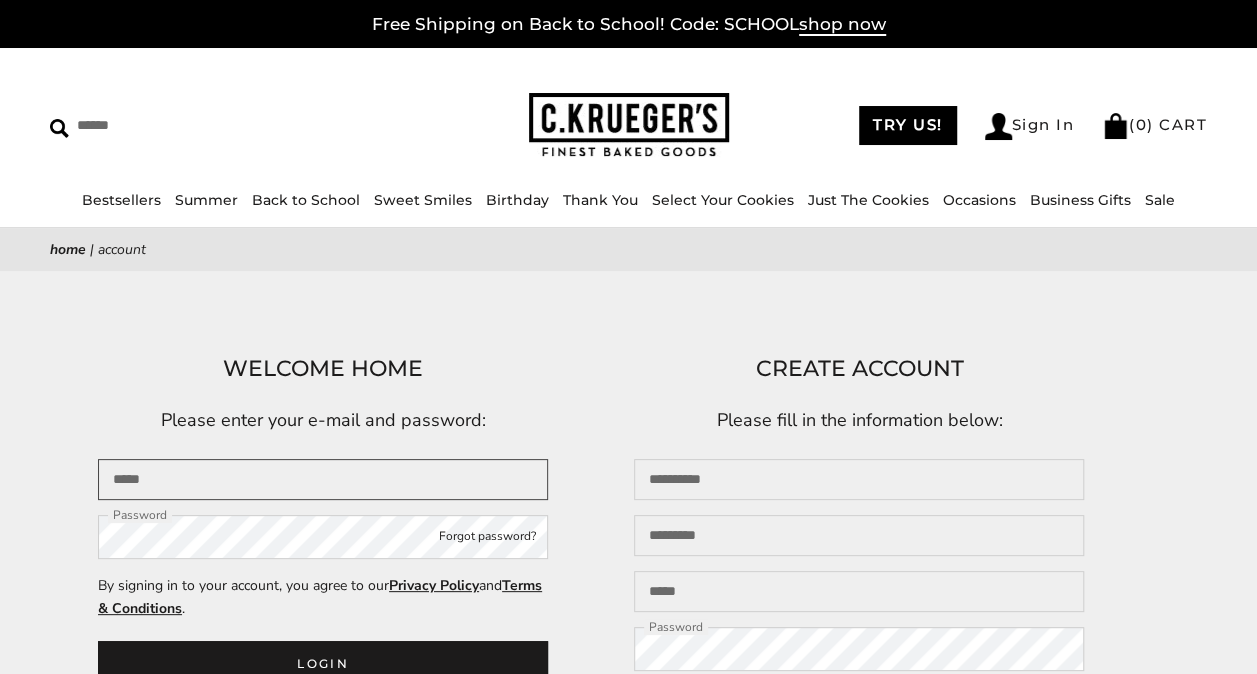 type on "**********" 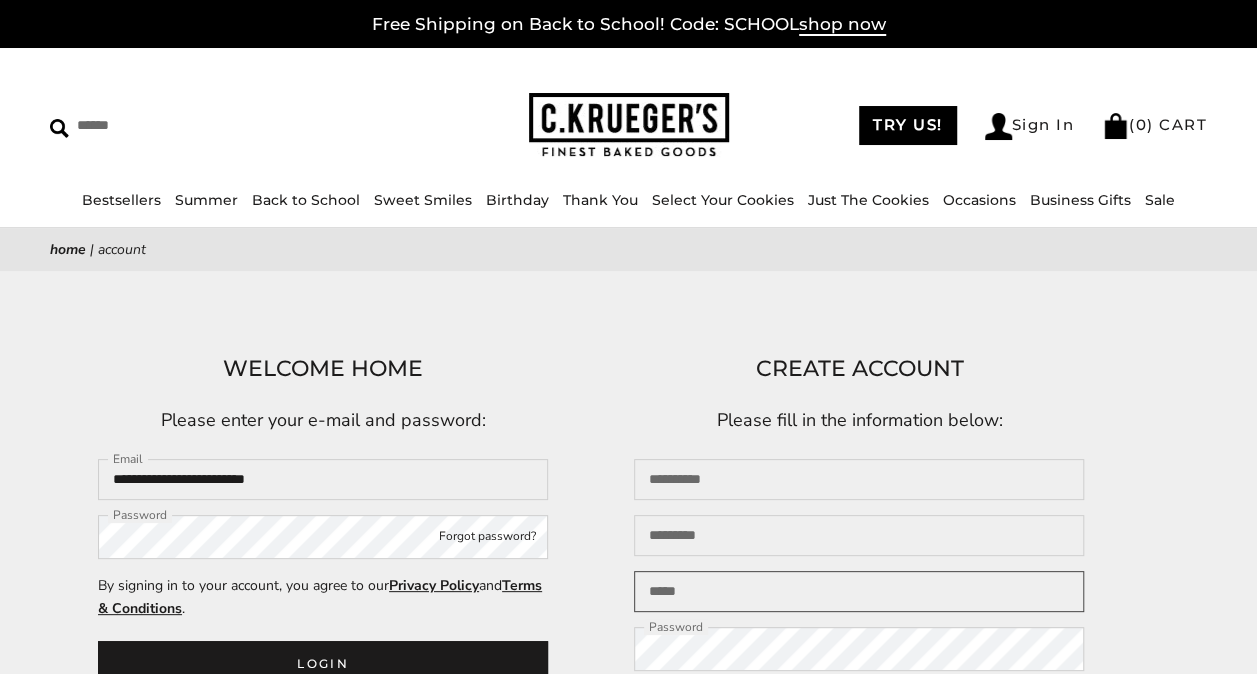 type on "**********" 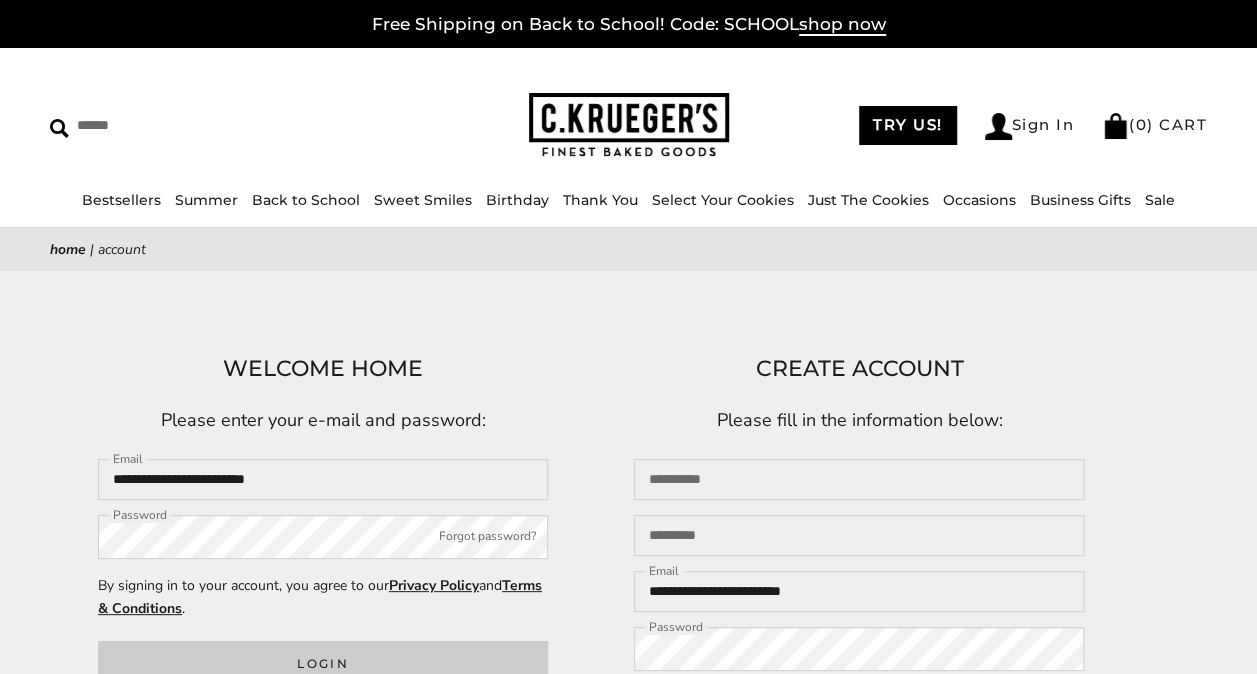 click on "Login" at bounding box center [323, 663] 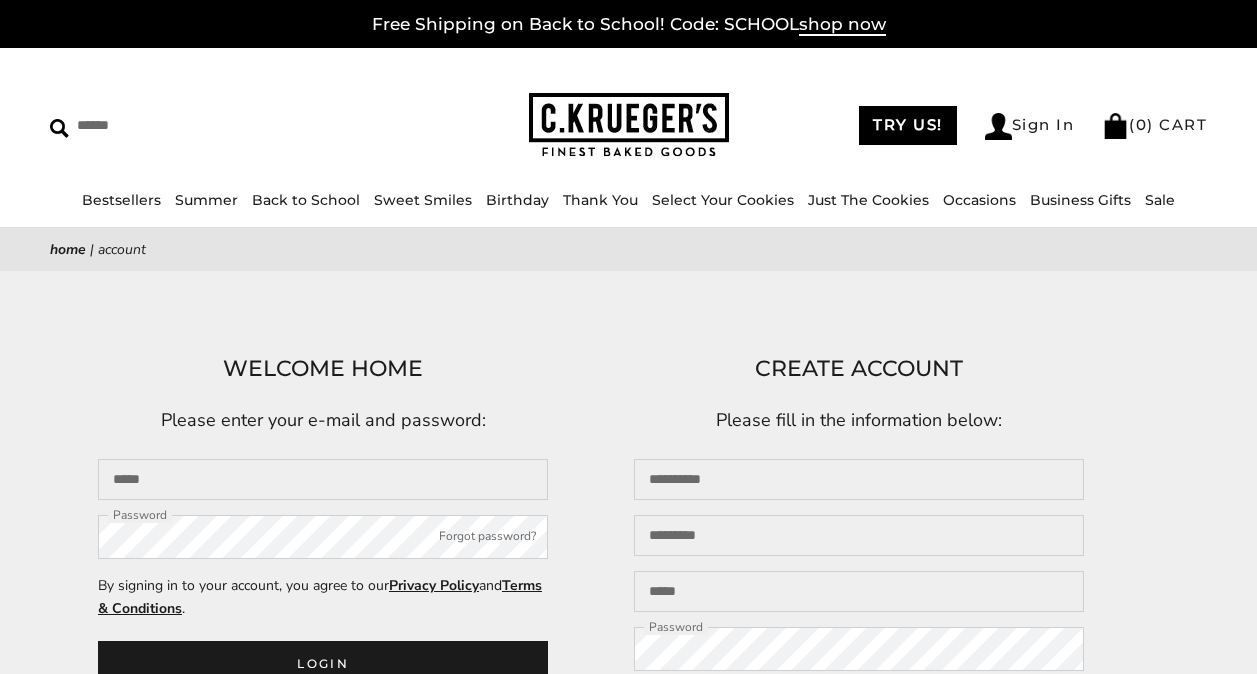 scroll, scrollTop: 0, scrollLeft: 0, axis: both 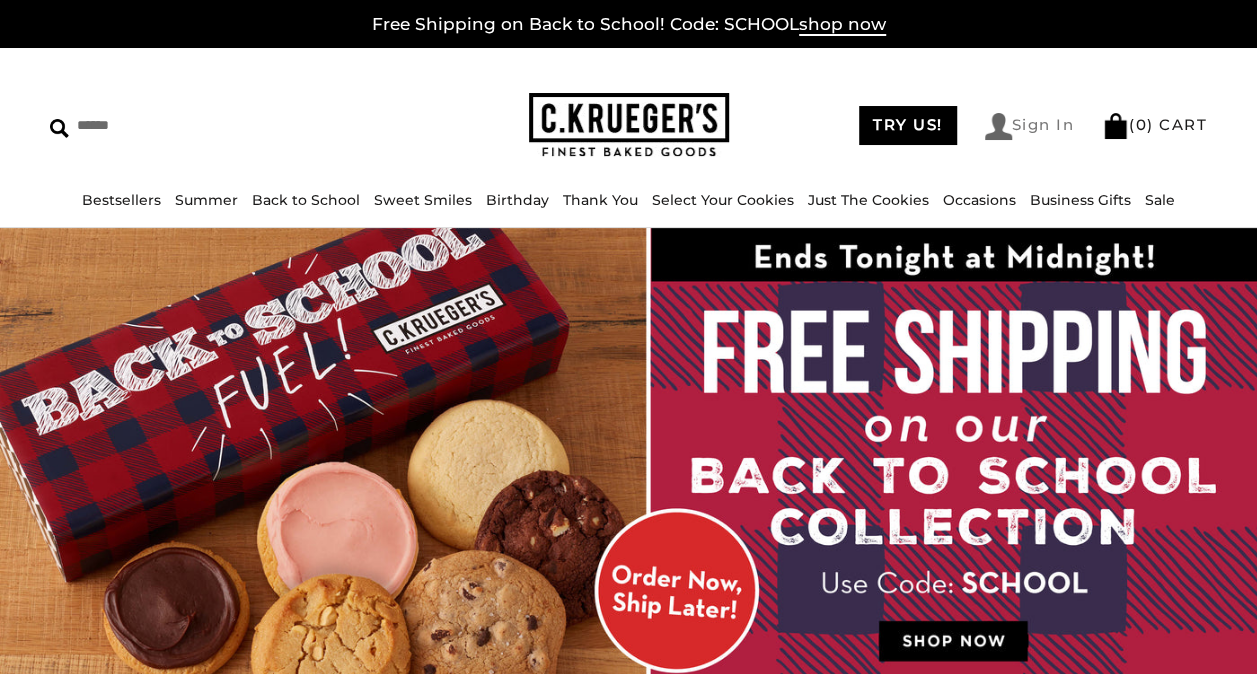 click on "Sign In" at bounding box center (1030, 126) 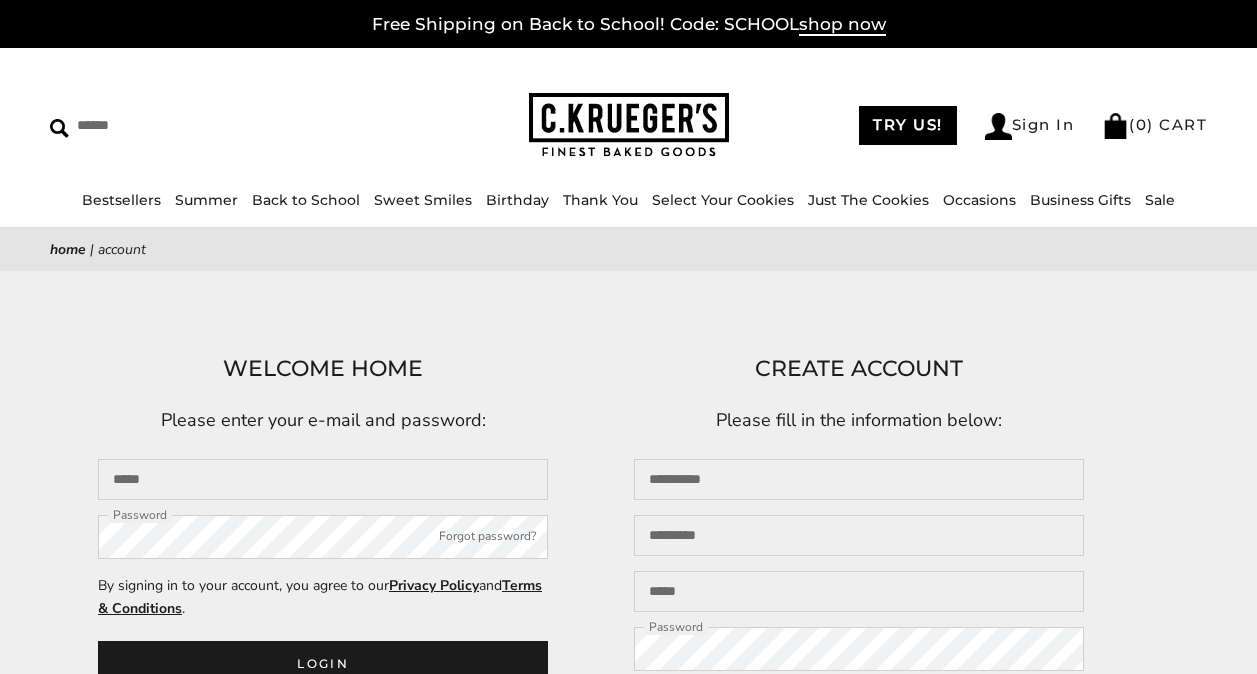 scroll, scrollTop: 0, scrollLeft: 0, axis: both 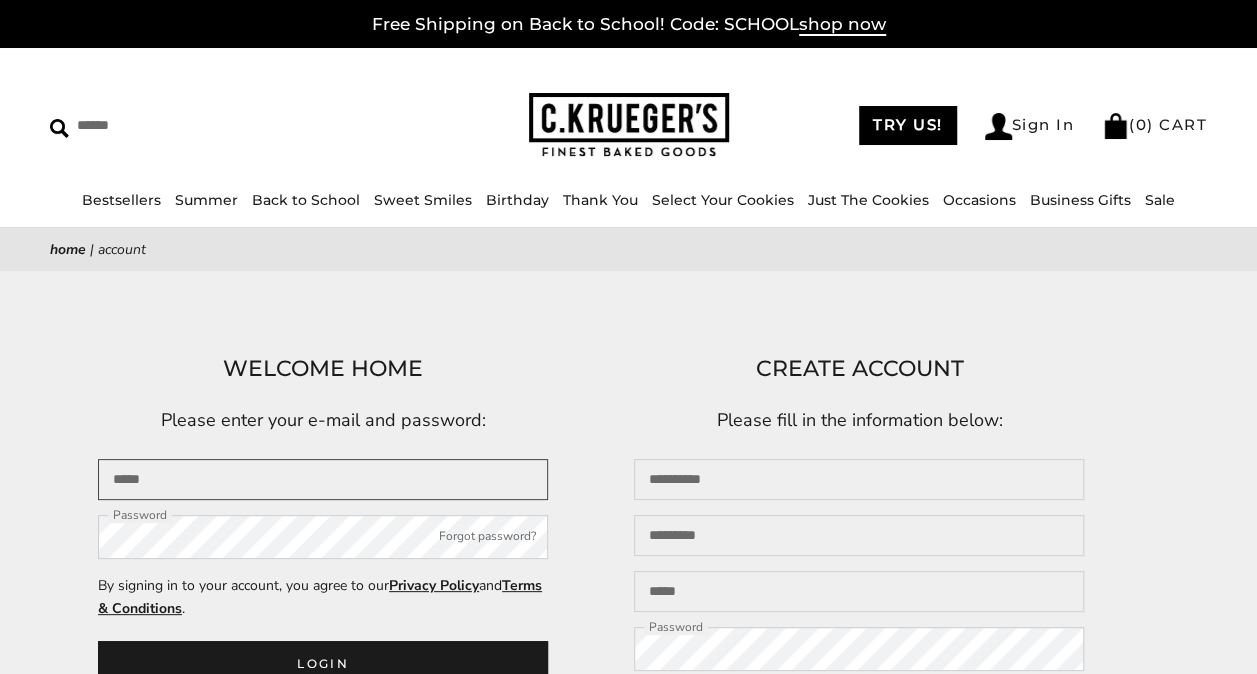 type on "**********" 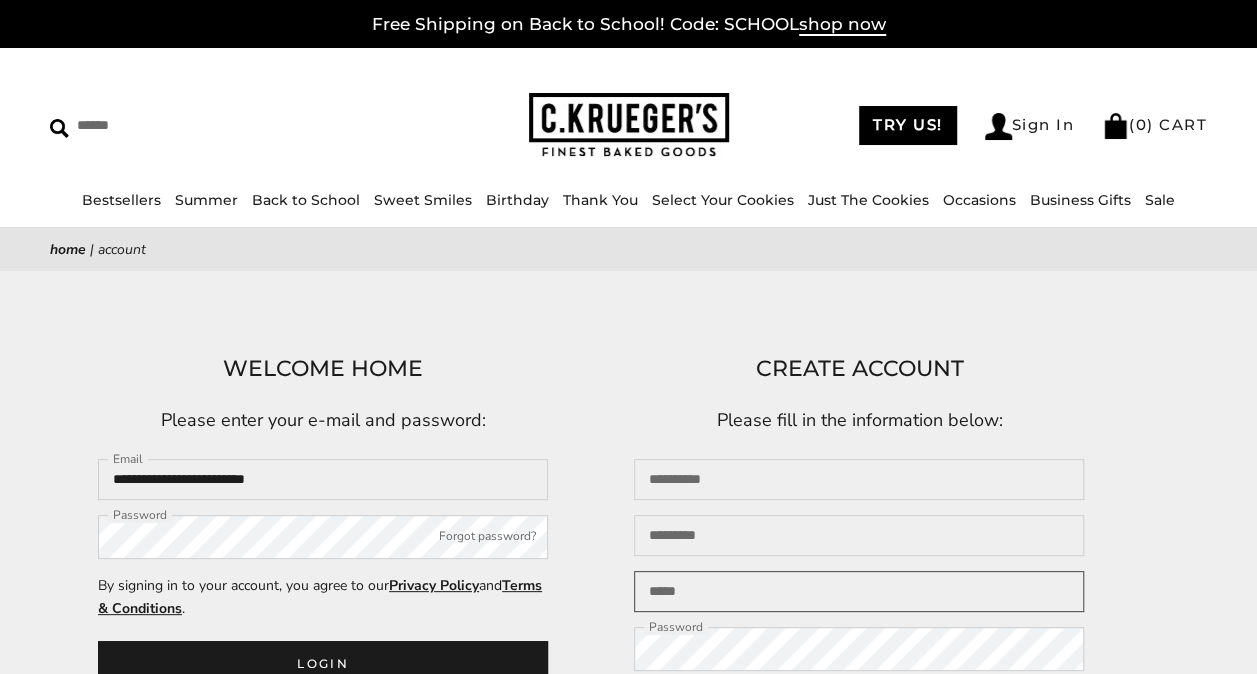 type on "**********" 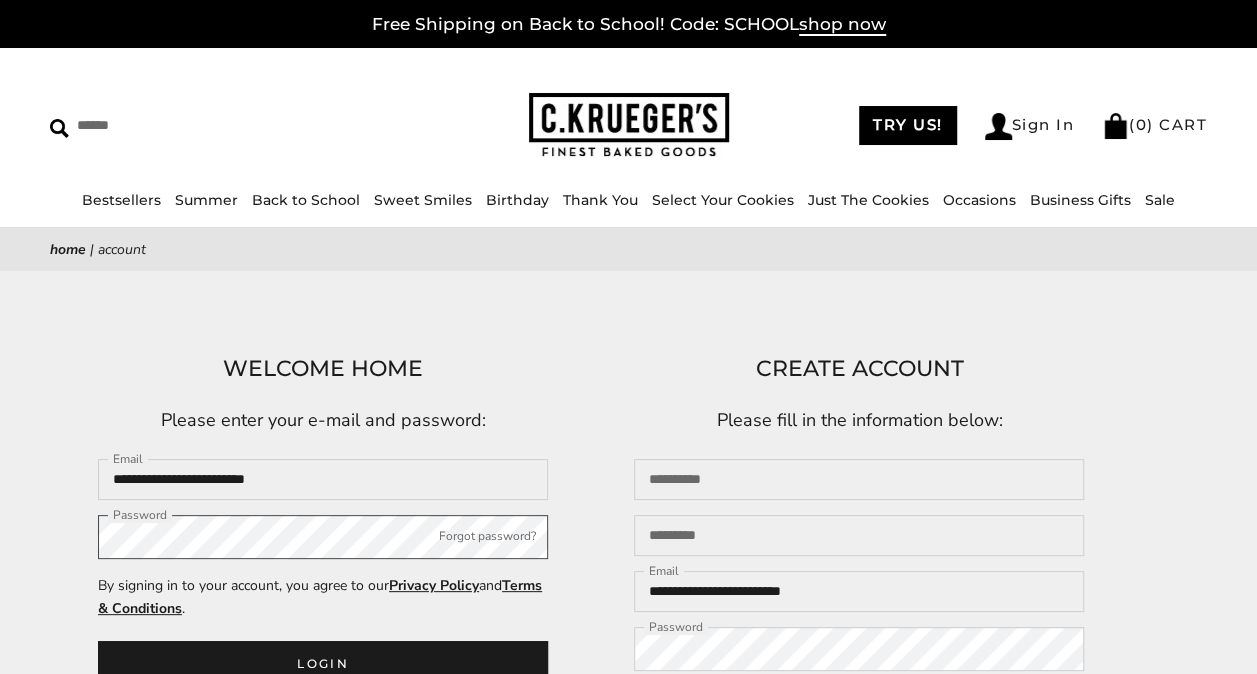 click on "**********" at bounding box center (628, 558) 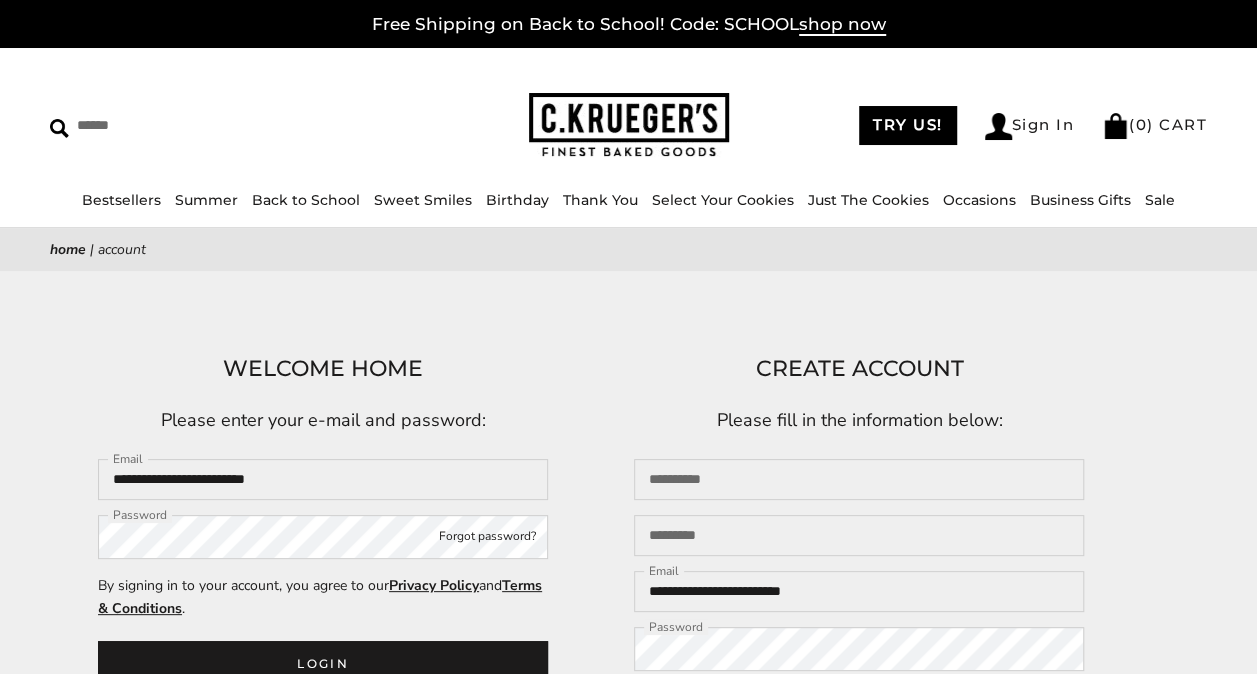click on "Forgot password?" at bounding box center (487, 537) 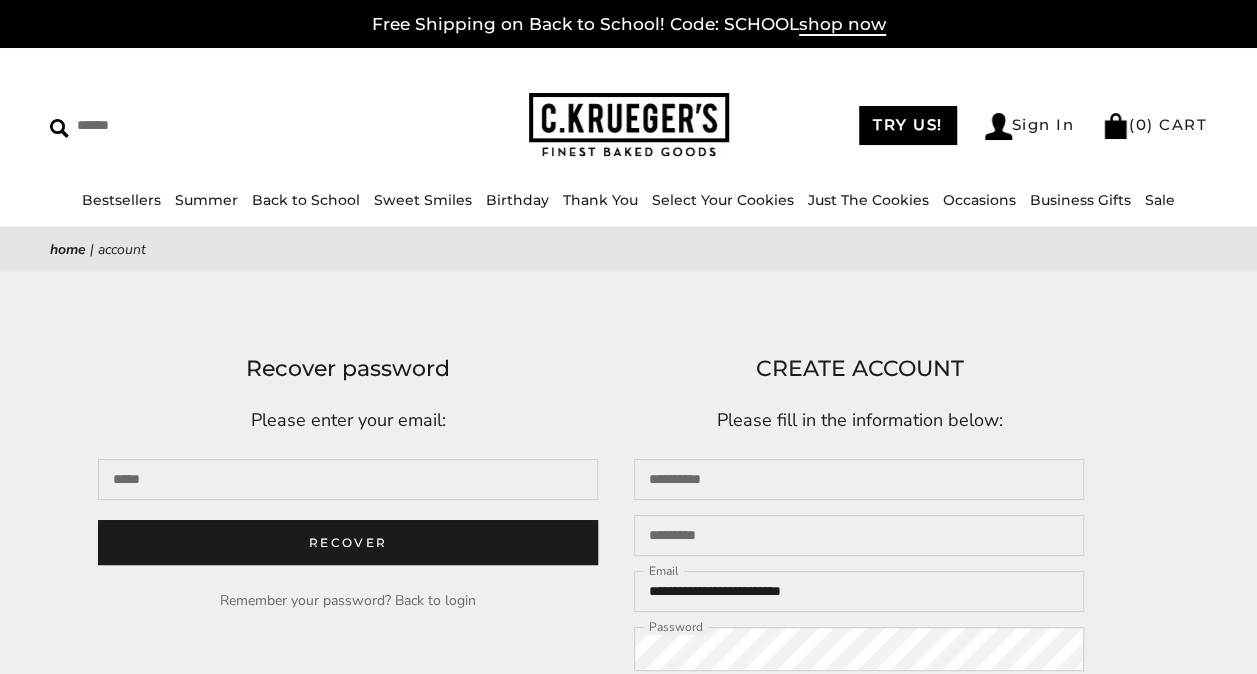 click on "Back to login" at bounding box center [435, 600] 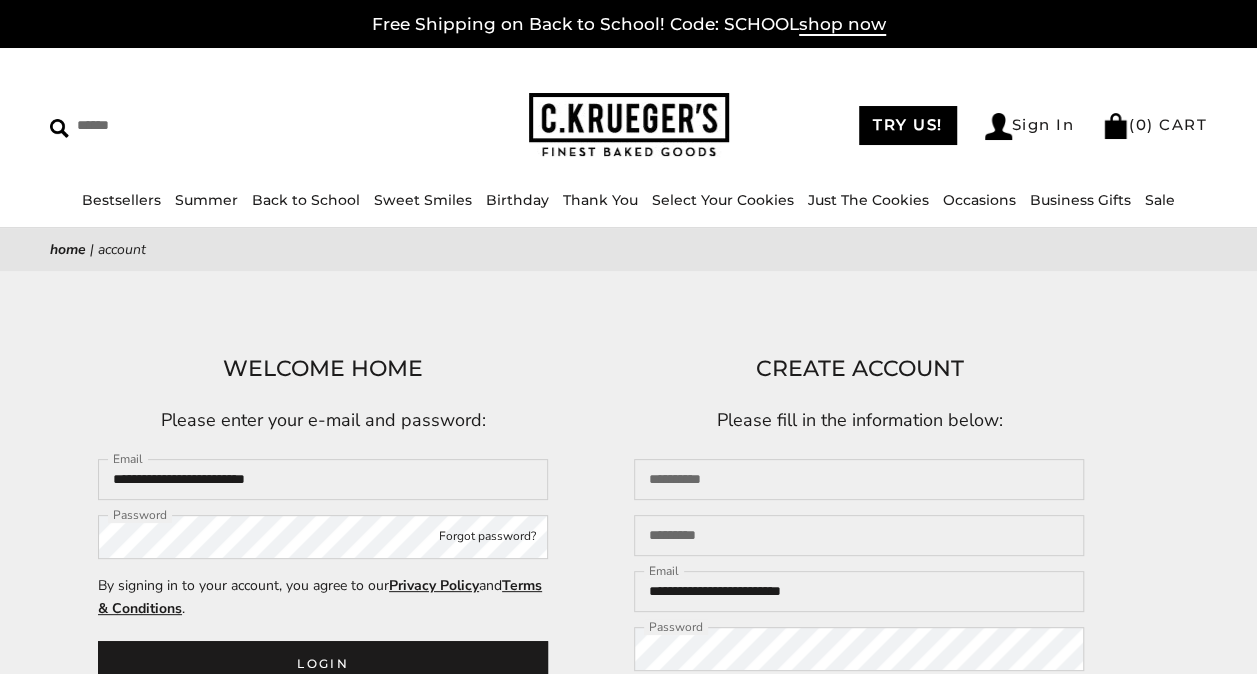 click on "Forgot password?" at bounding box center [487, 537] 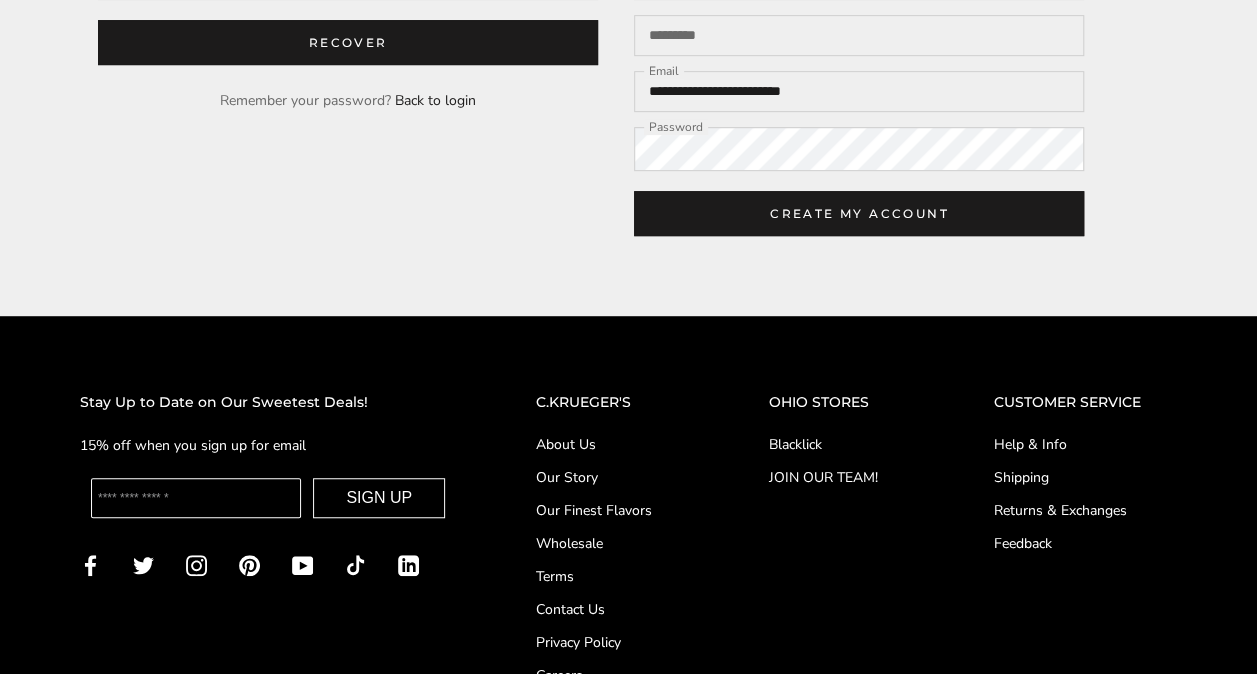 scroll, scrollTop: 0, scrollLeft: 0, axis: both 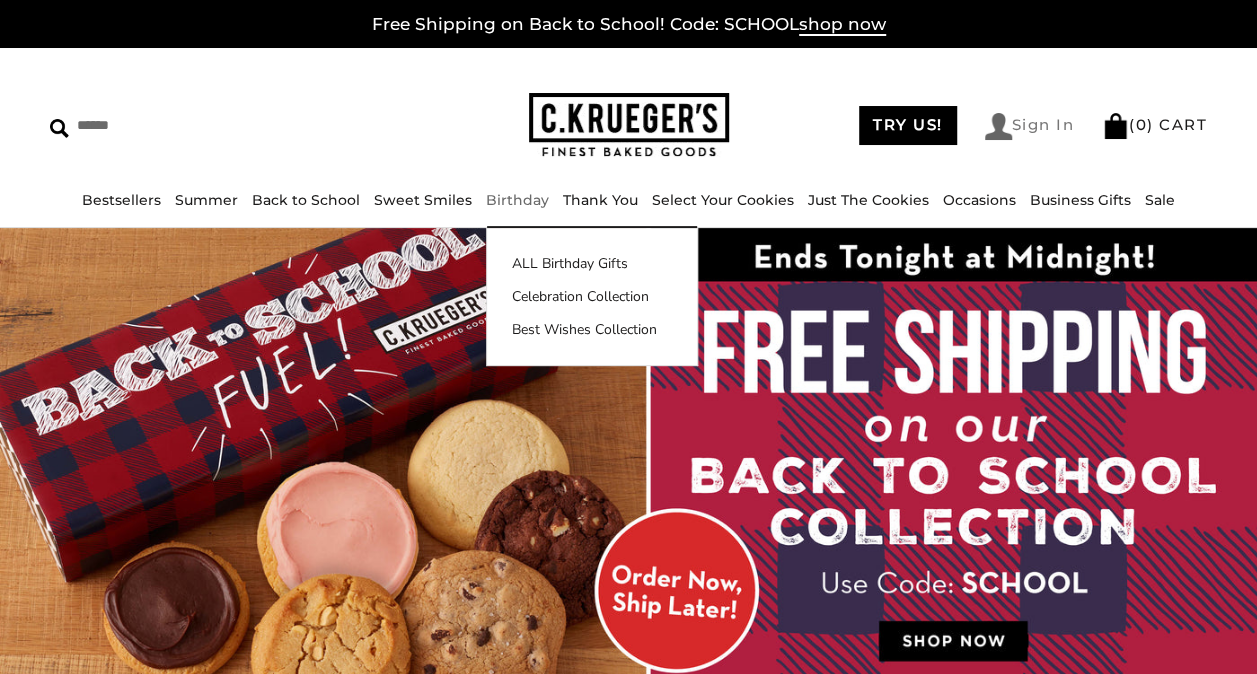 click on "Sign In" at bounding box center (1030, 126) 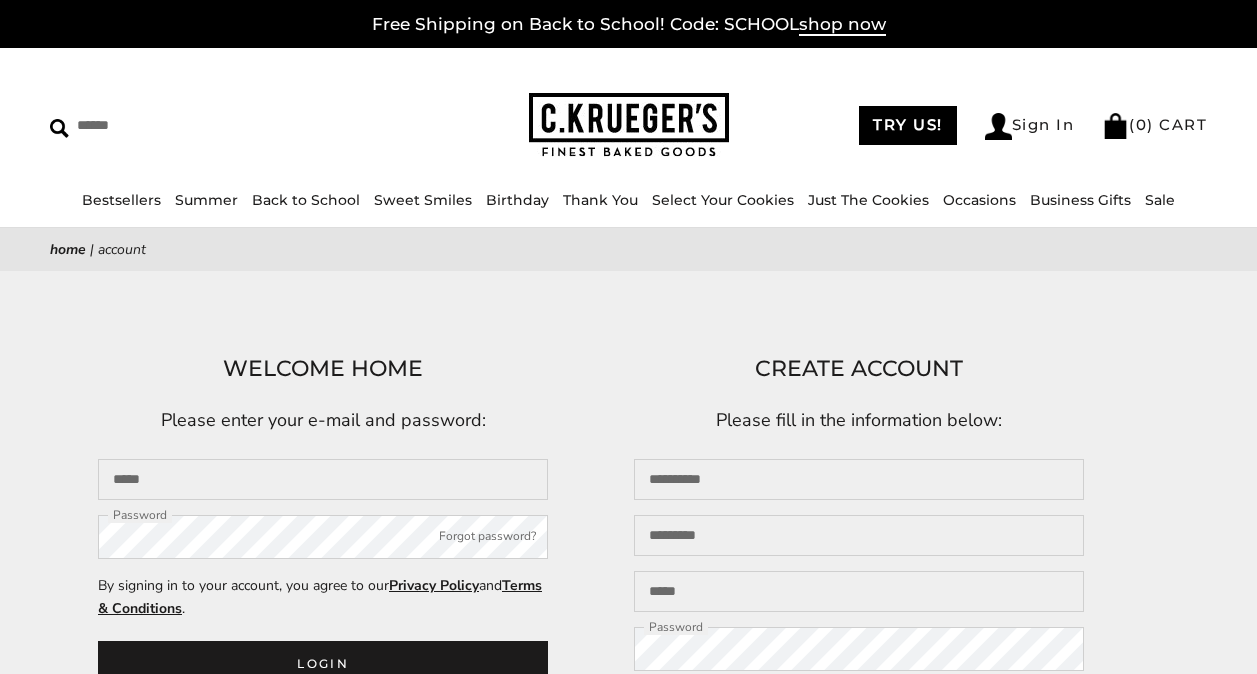 scroll, scrollTop: 0, scrollLeft: 0, axis: both 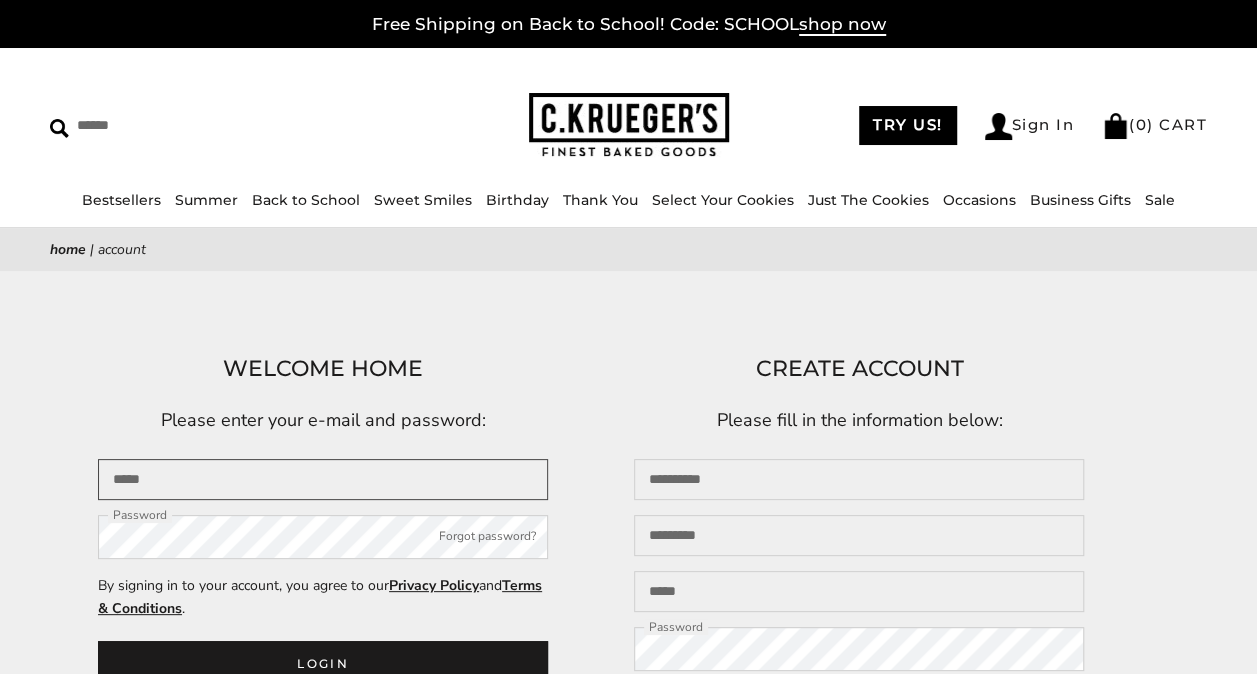 type on "**********" 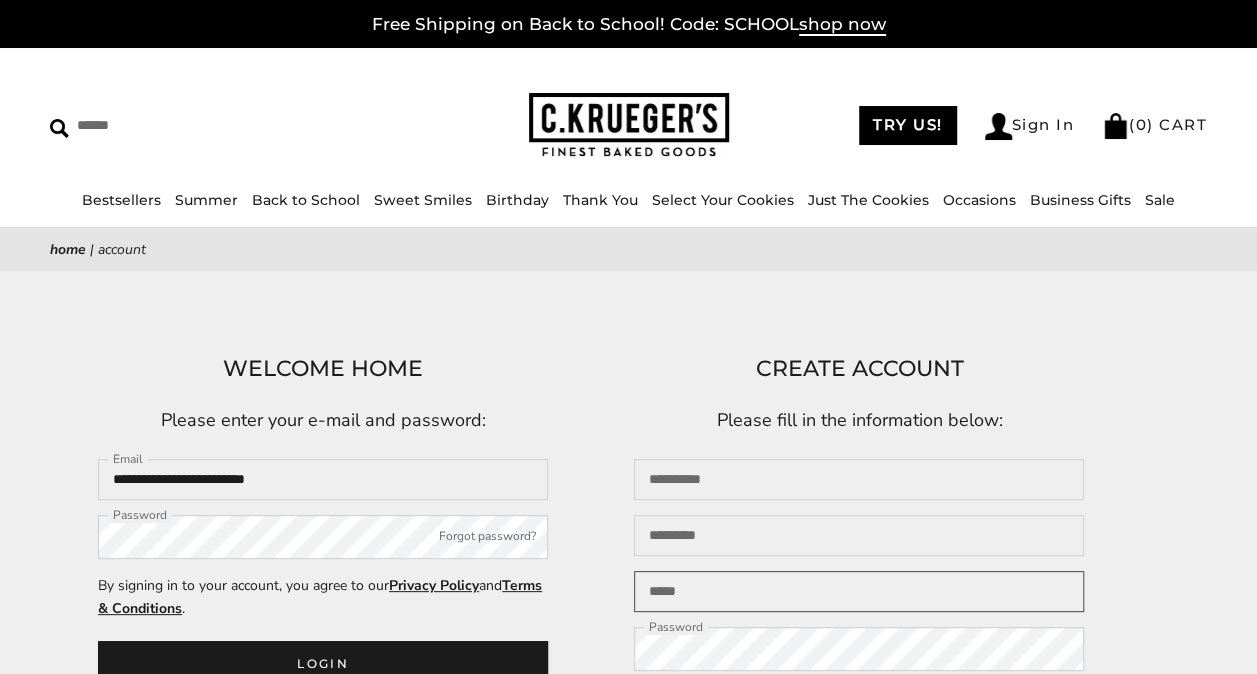 type on "**********" 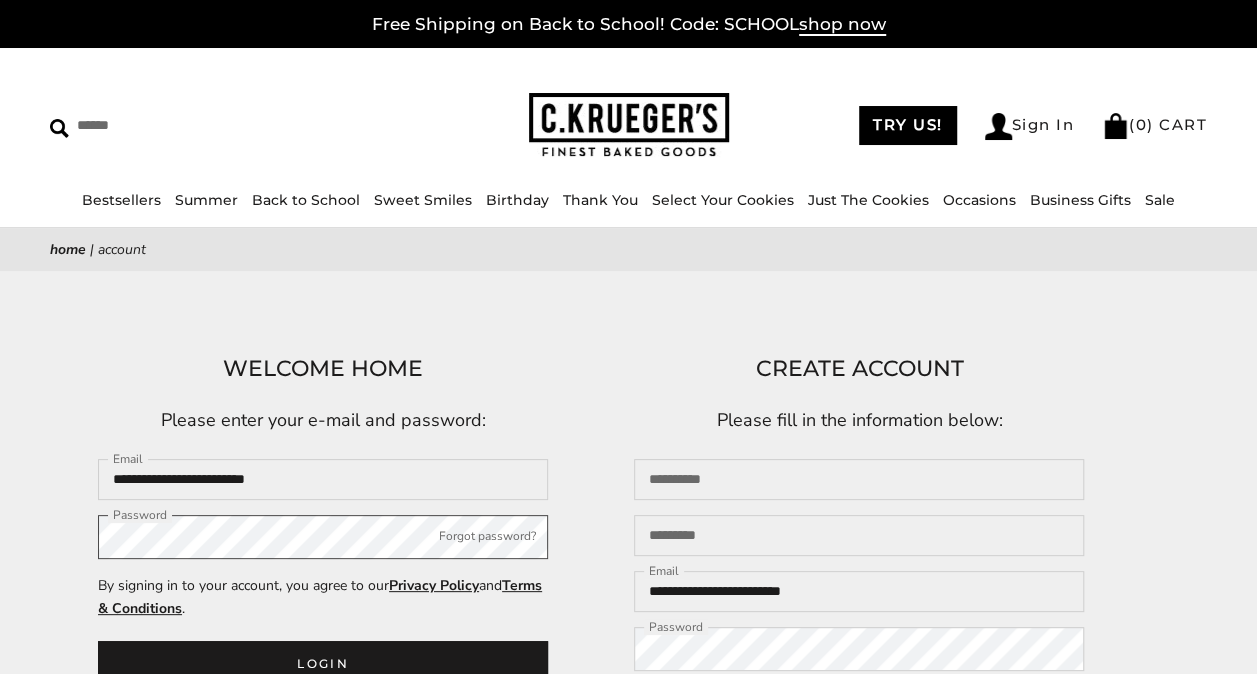 scroll, scrollTop: 500, scrollLeft: 0, axis: vertical 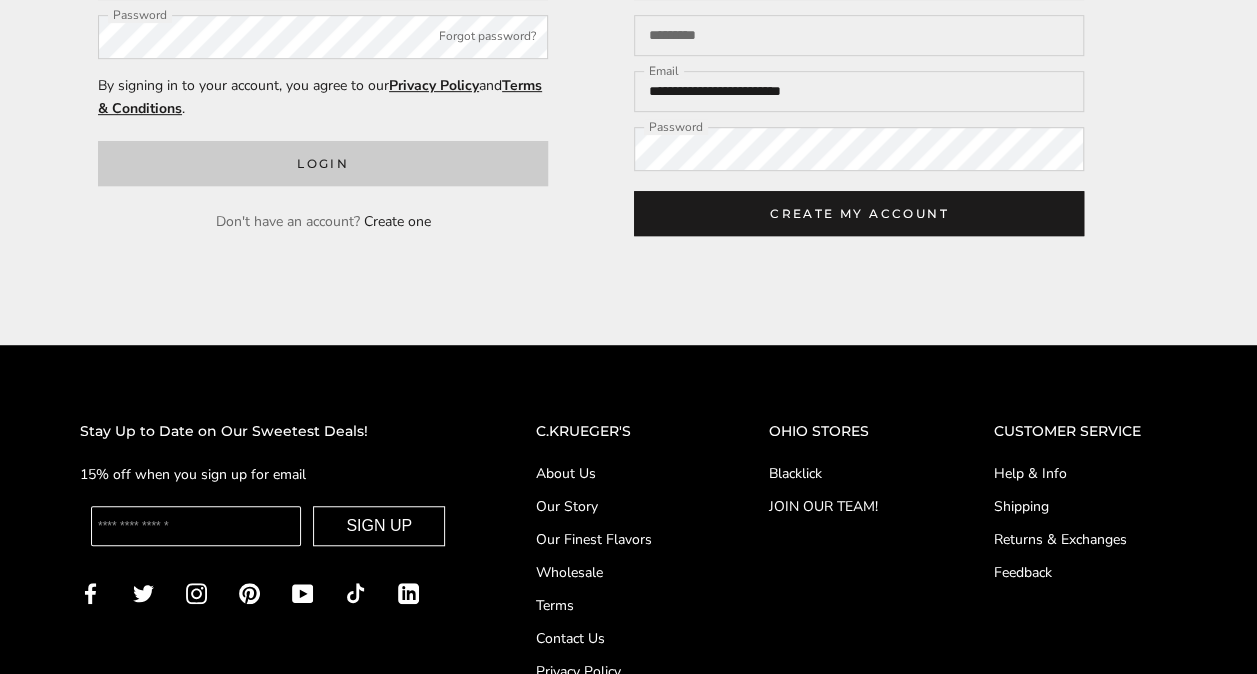 click on "Login" at bounding box center [323, 163] 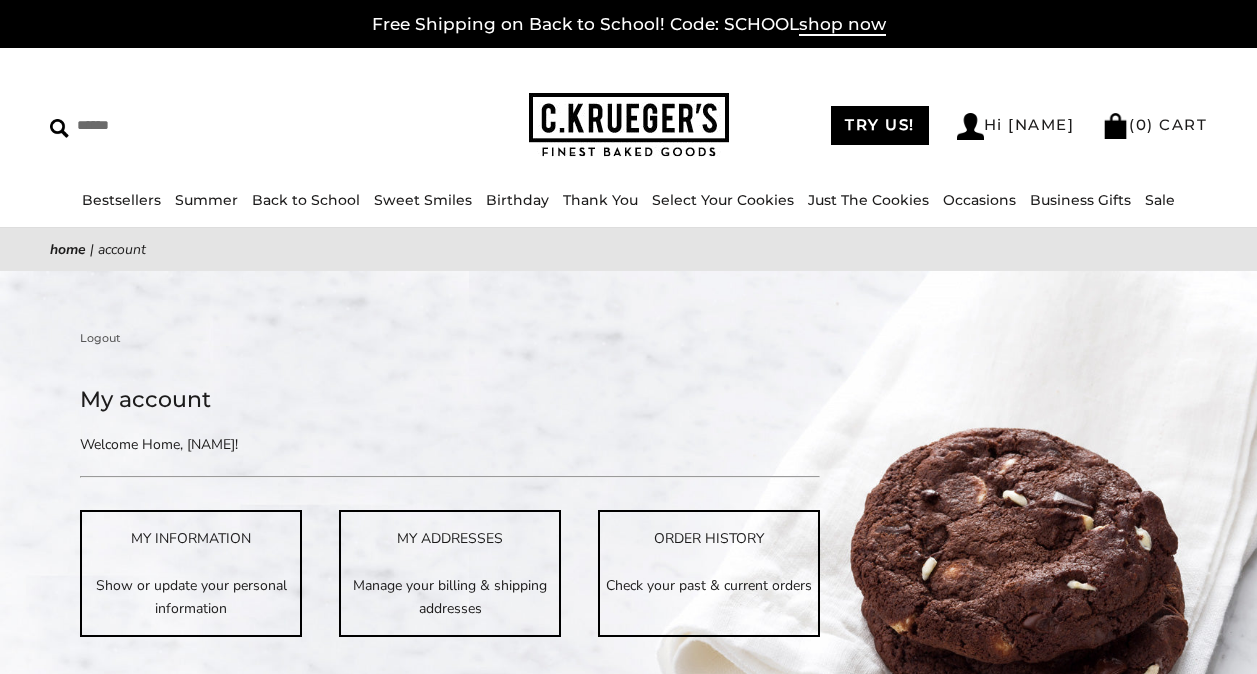 scroll, scrollTop: 0, scrollLeft: 0, axis: both 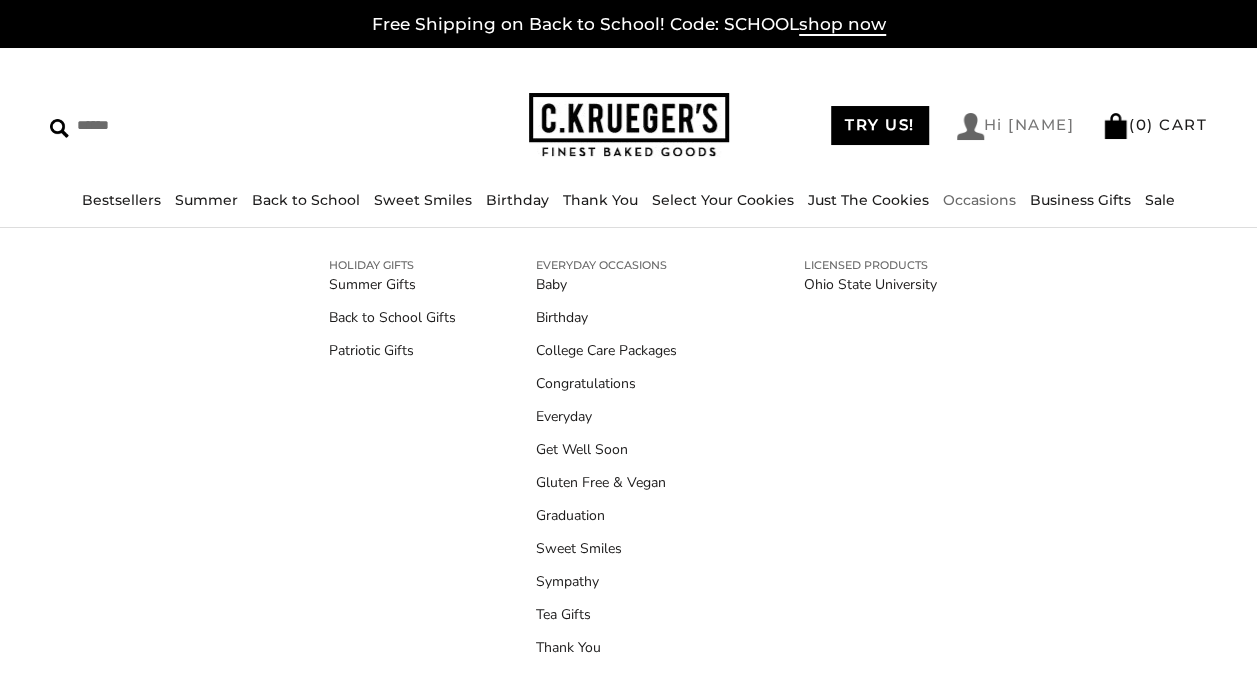click on "Hi [NAME]" at bounding box center (1016, 126) 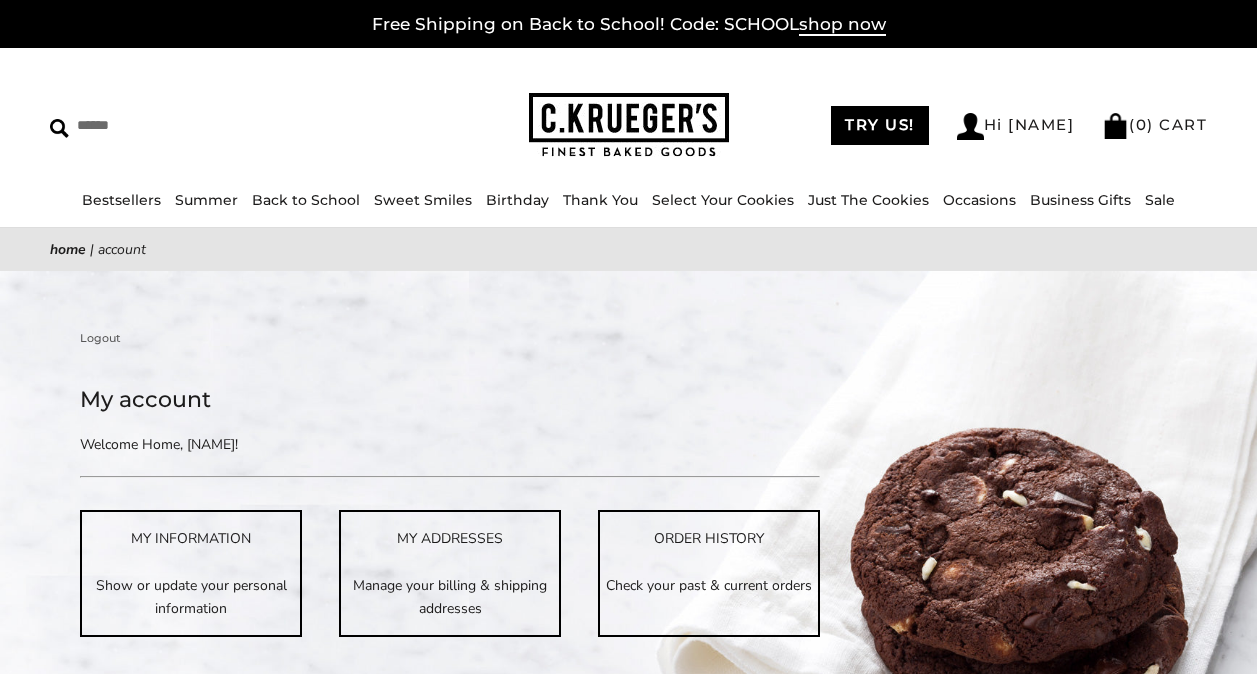 scroll, scrollTop: 0, scrollLeft: 0, axis: both 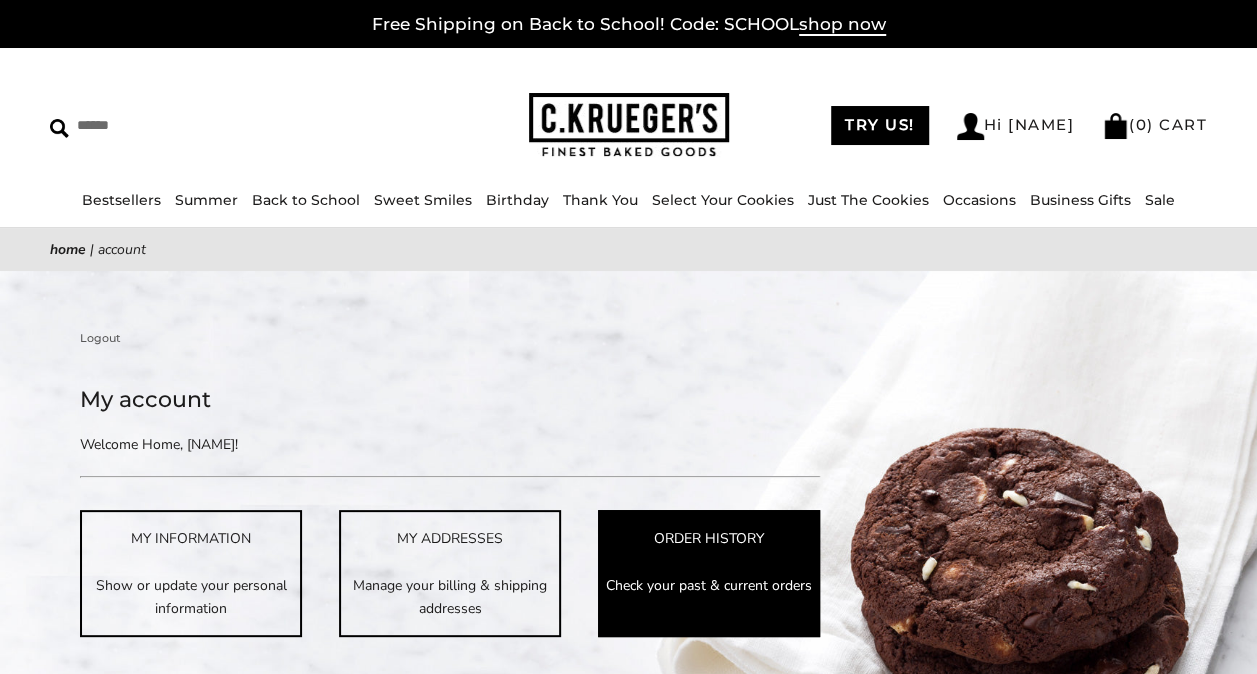 click on "Check your past & current orders" at bounding box center [709, 585] 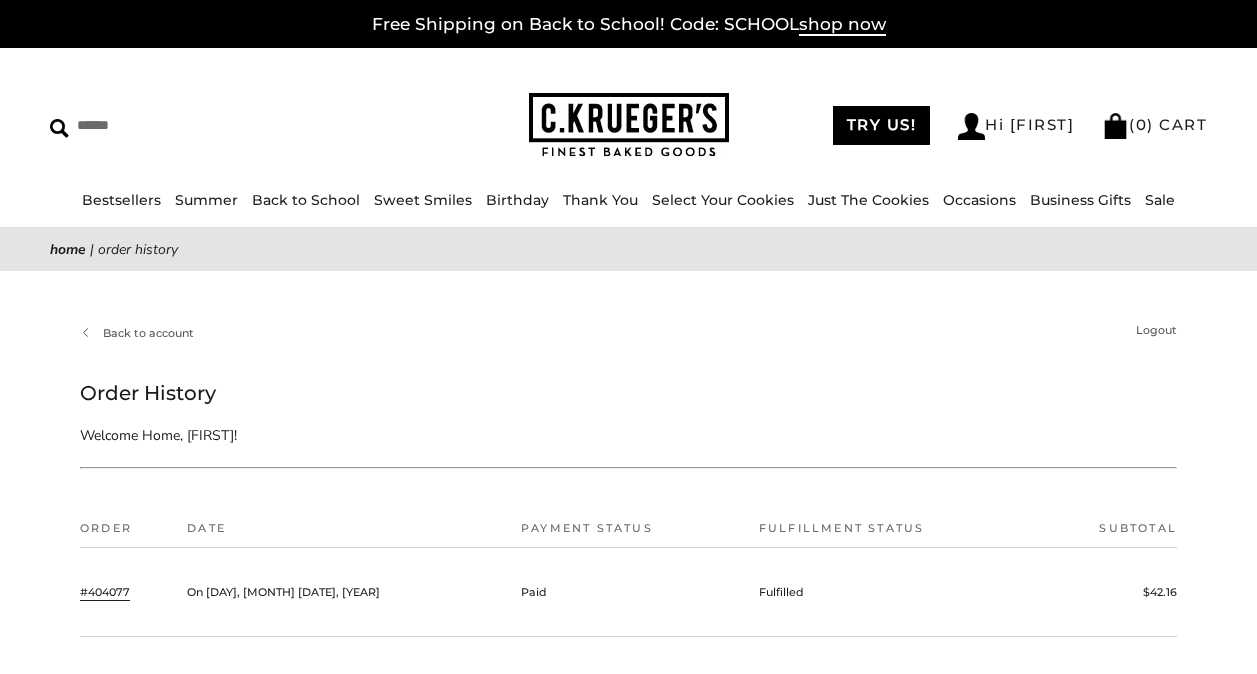 scroll, scrollTop: 0, scrollLeft: 0, axis: both 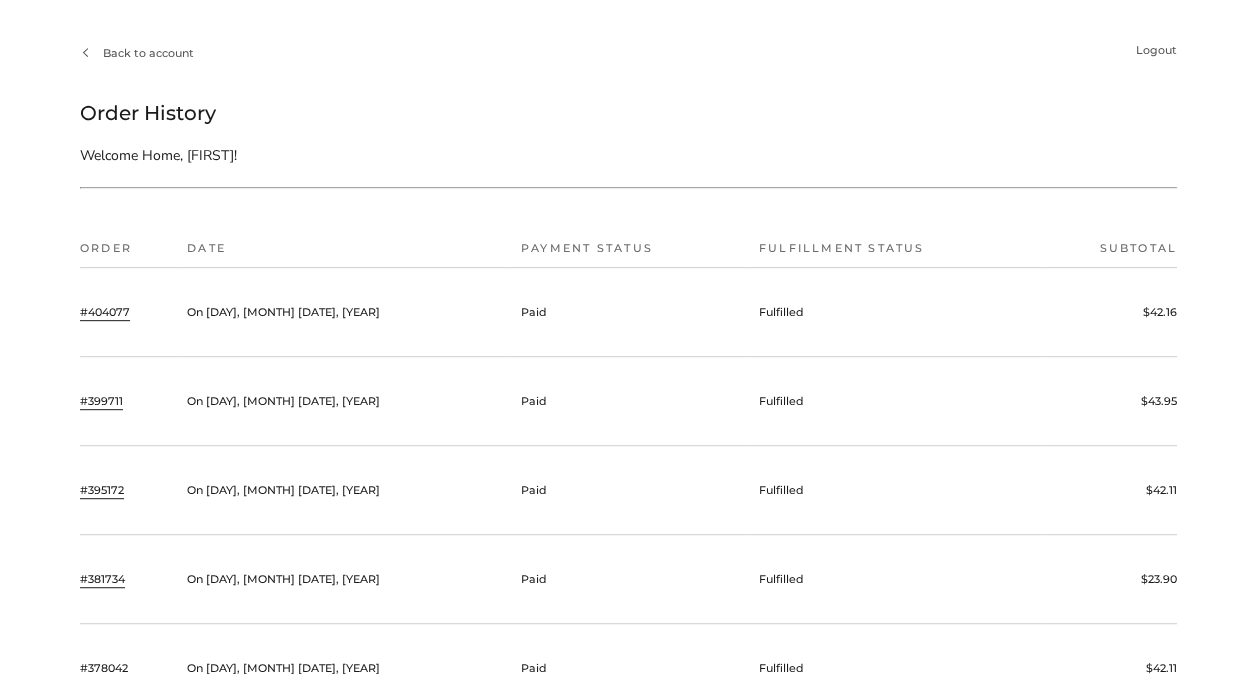 click on "#404077" at bounding box center (105, 312) 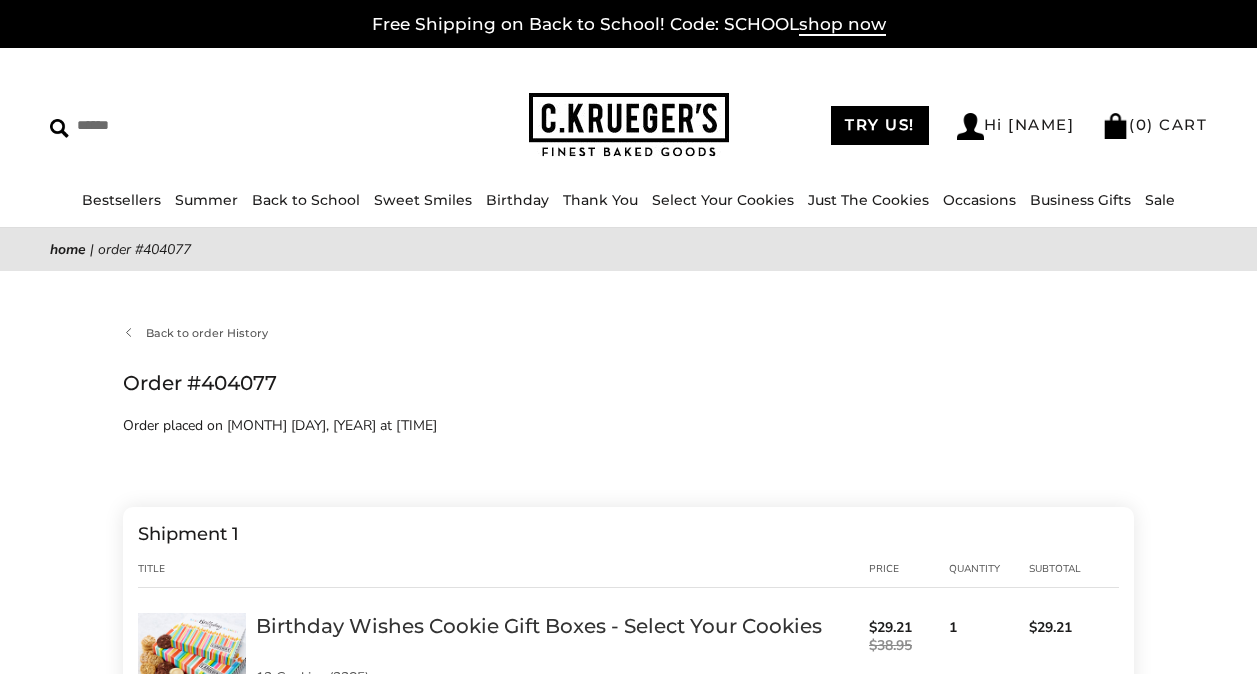 scroll, scrollTop: 0, scrollLeft: 0, axis: both 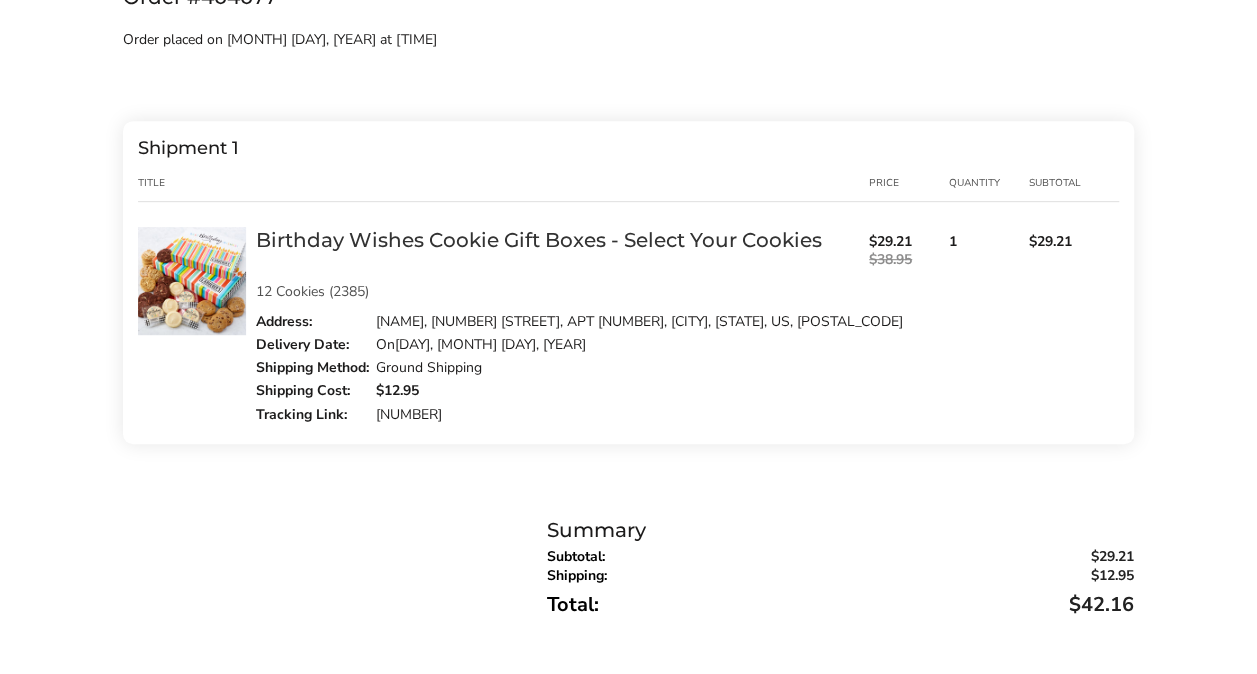 click on "[NUMBER]" at bounding box center (409, 414) 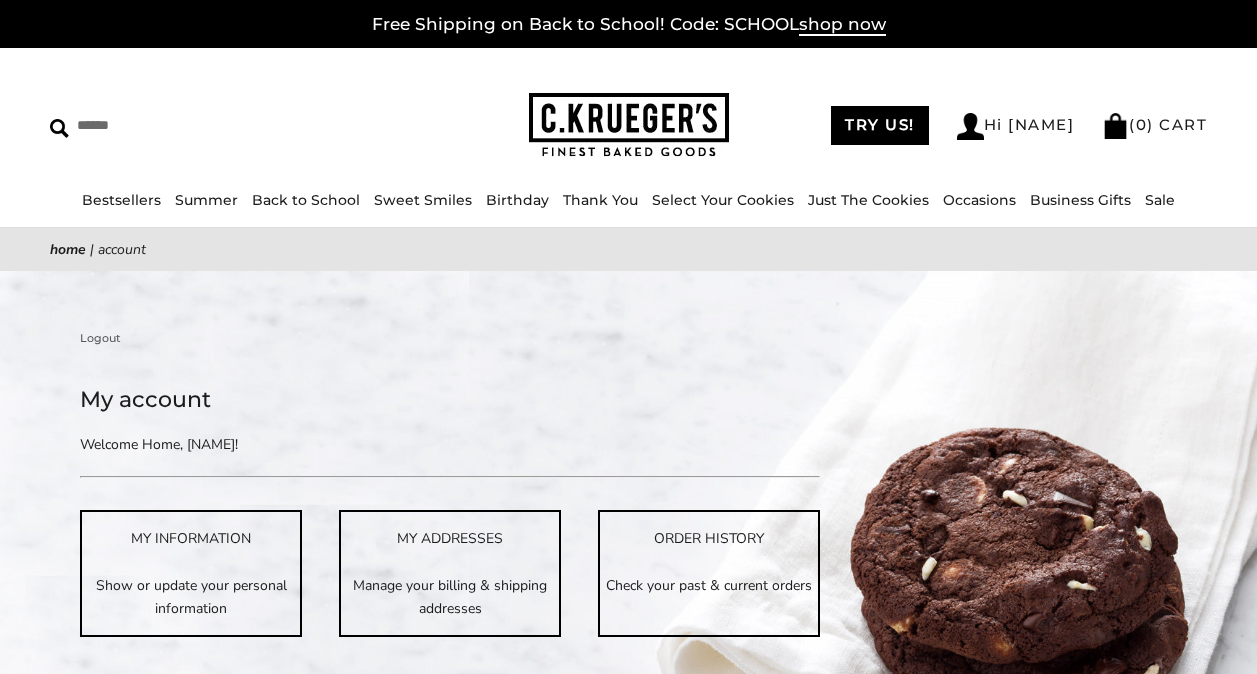 scroll, scrollTop: 0, scrollLeft: 0, axis: both 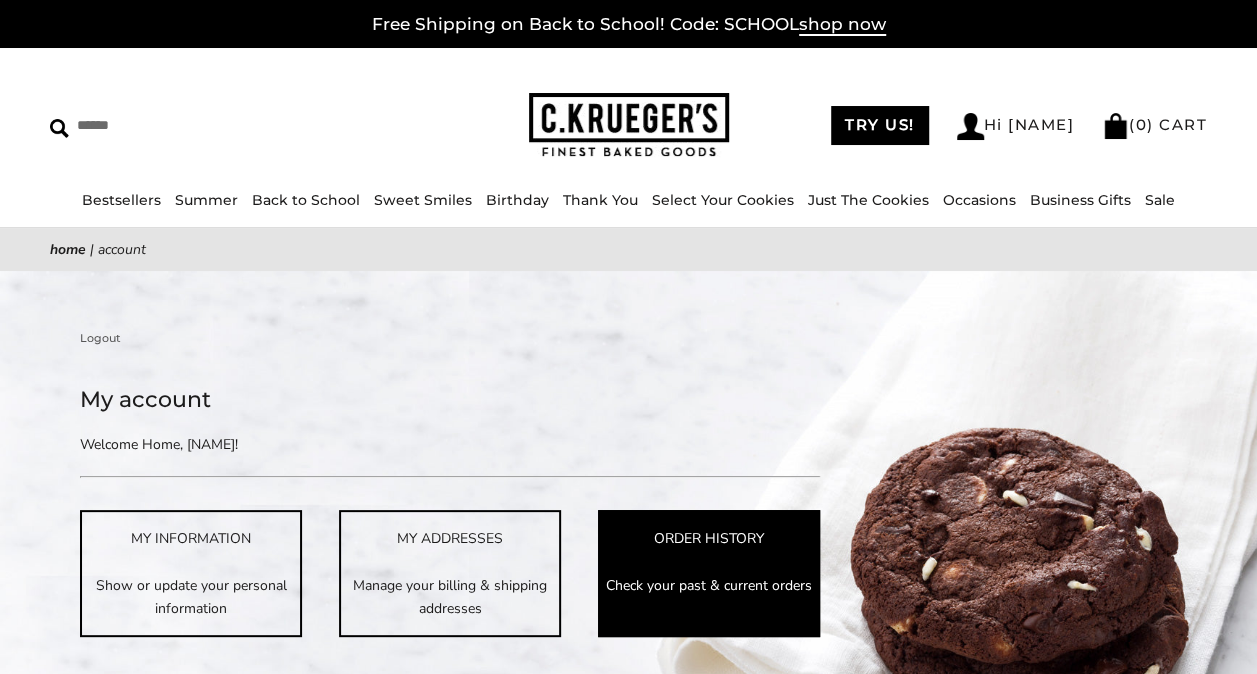 click on "ORDER HISTORY
Check your past & current orders" at bounding box center (709, 573) 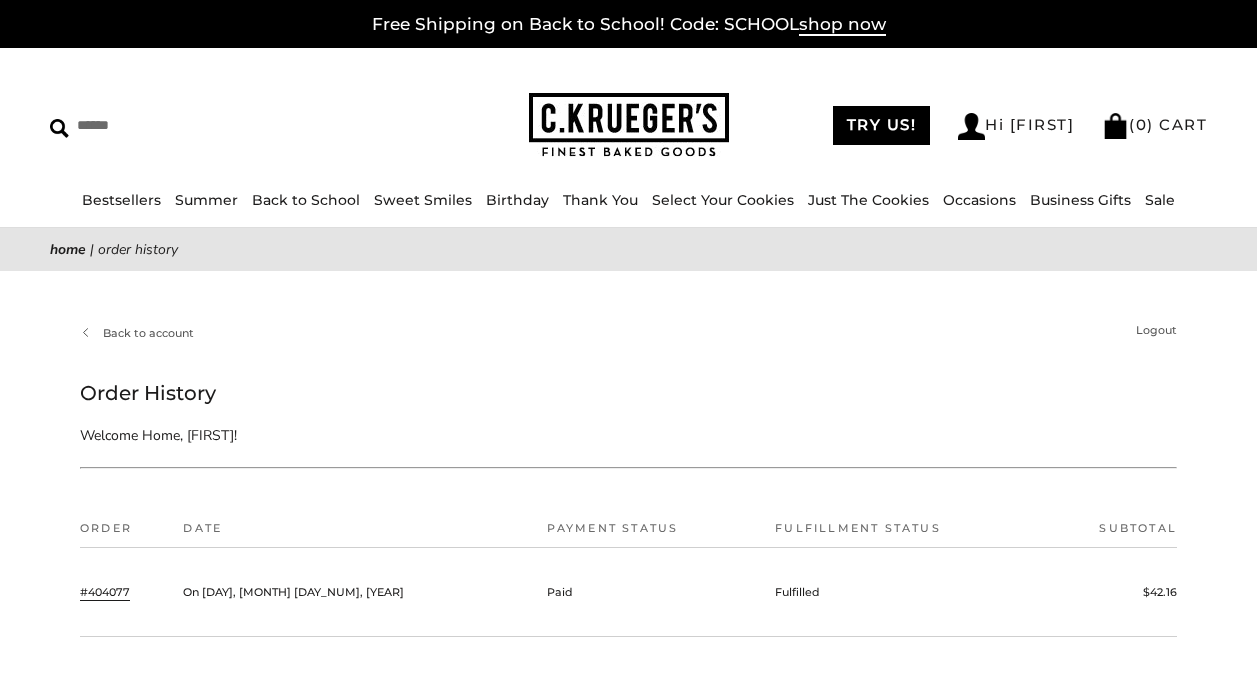 scroll, scrollTop: 0, scrollLeft: 0, axis: both 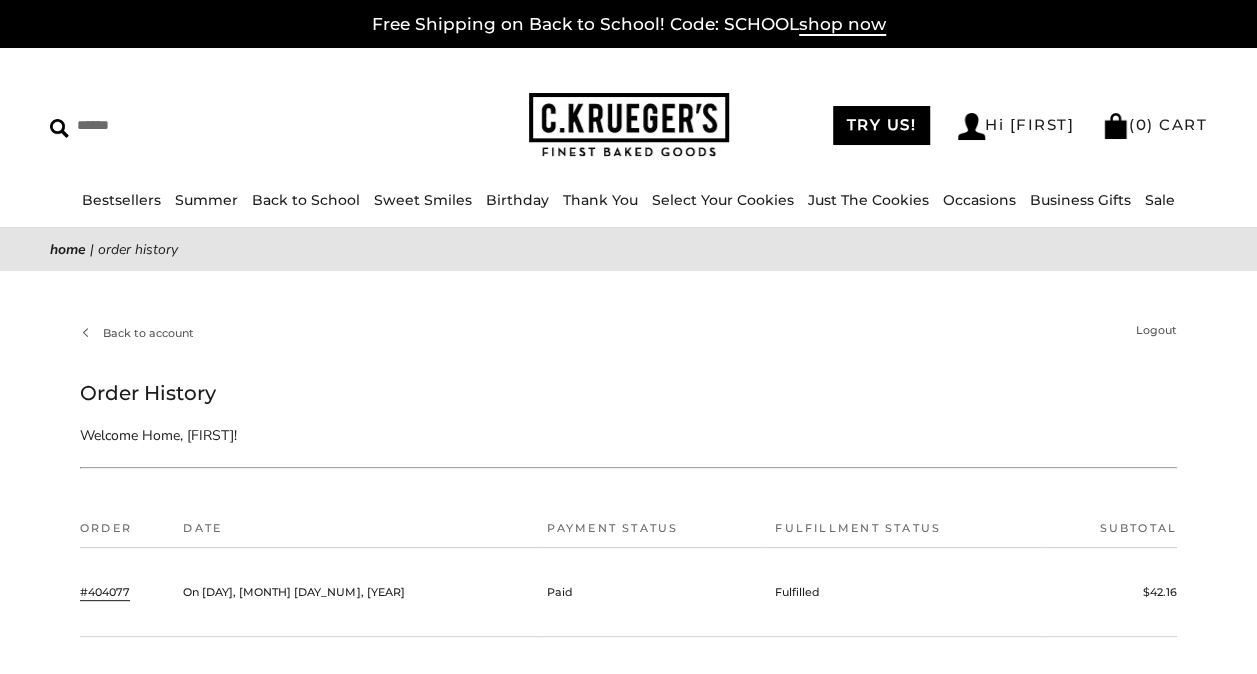 click on "#404077" at bounding box center (105, 592) 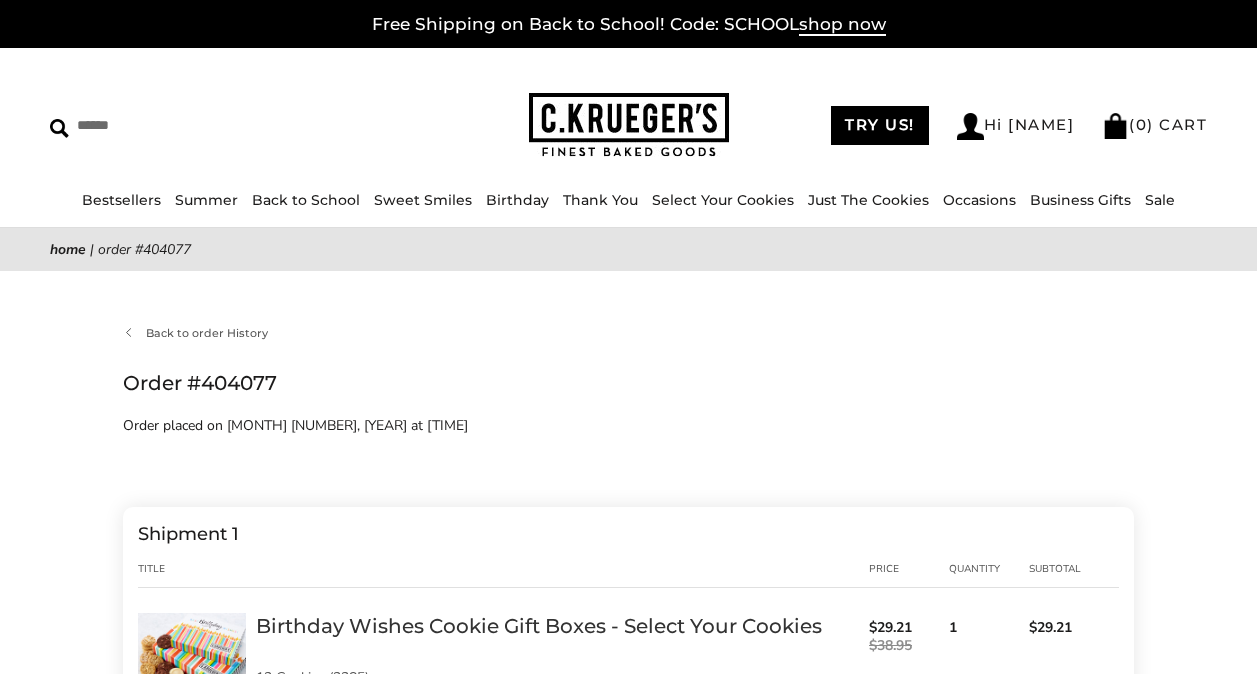 scroll, scrollTop: 0, scrollLeft: 0, axis: both 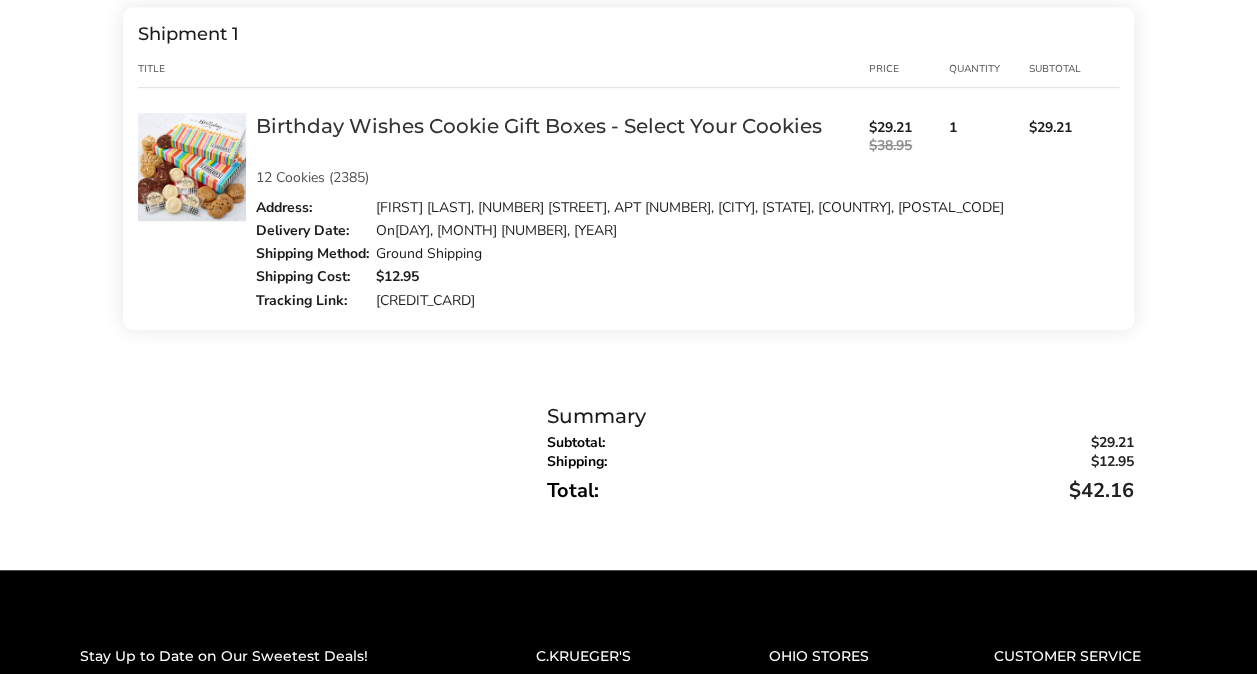 click on "[CREDIT_CARD]" at bounding box center (425, 300) 